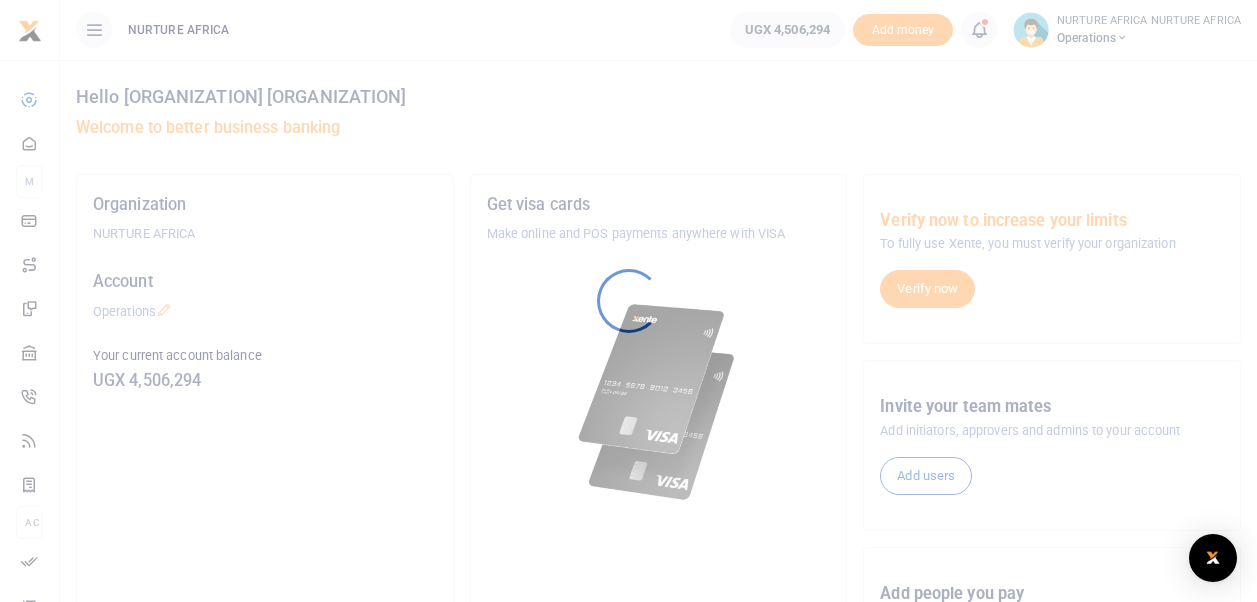 scroll, scrollTop: 0, scrollLeft: 0, axis: both 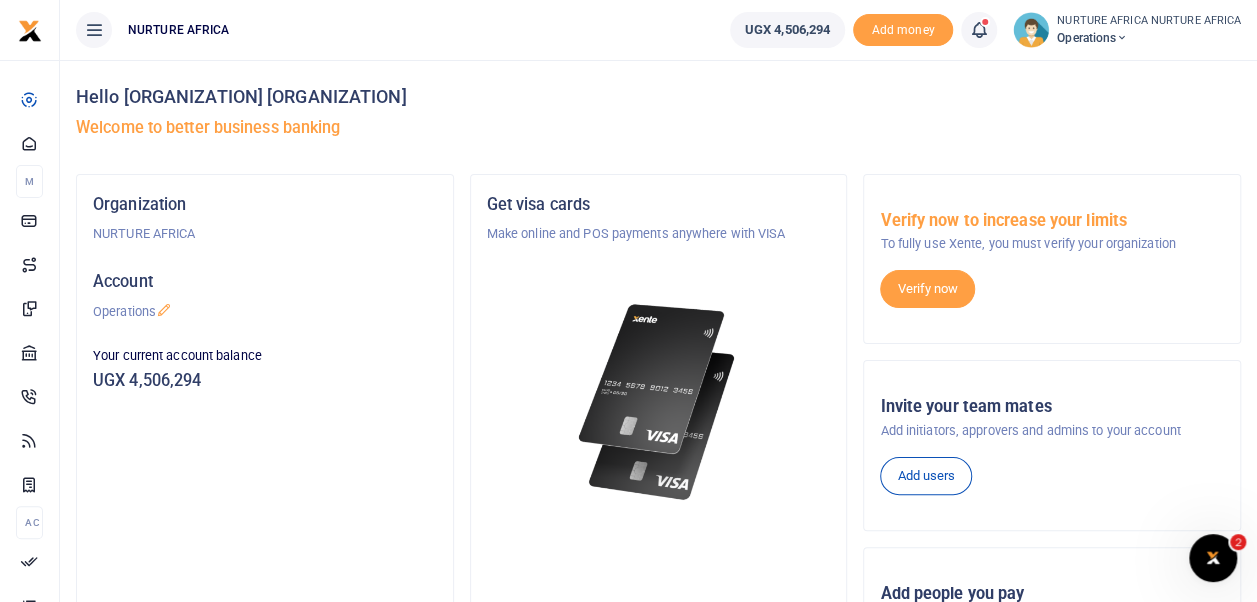click at bounding box center [979, 30] 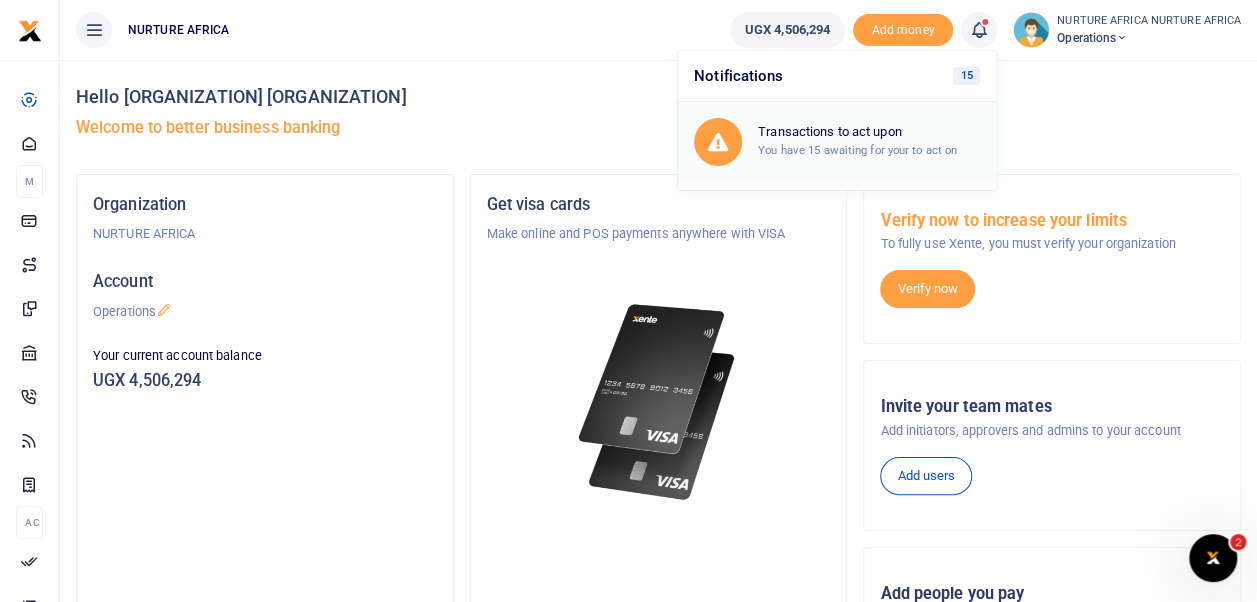 click on "You have 15 awaiting for your to act on" at bounding box center (857, 150) 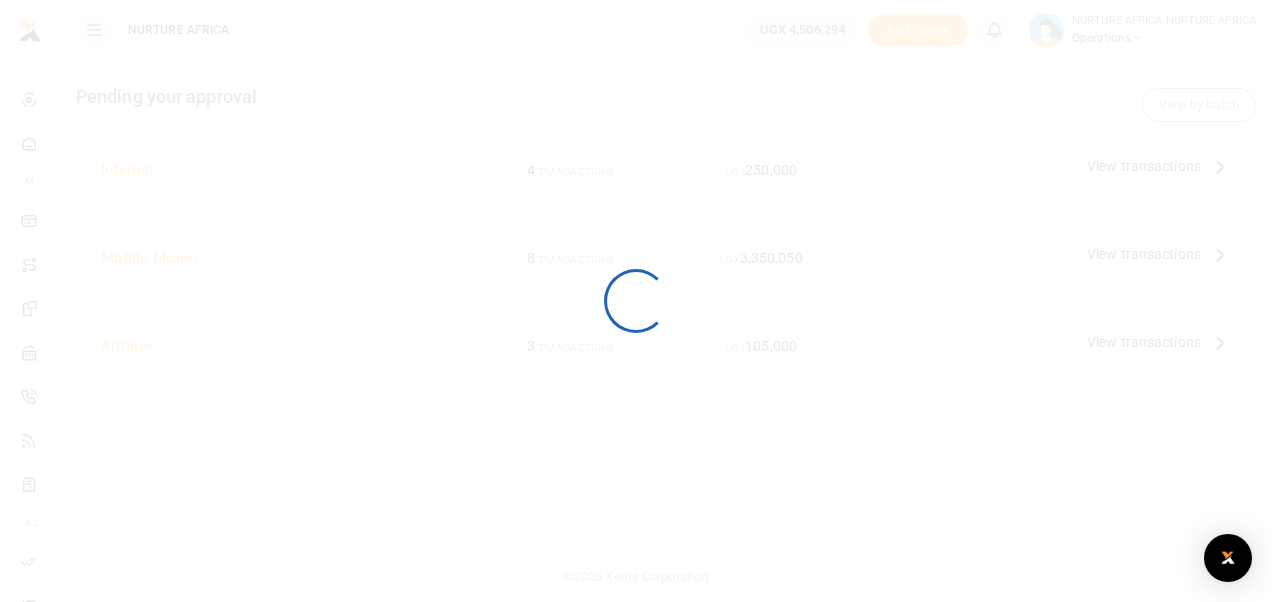 scroll, scrollTop: 0, scrollLeft: 0, axis: both 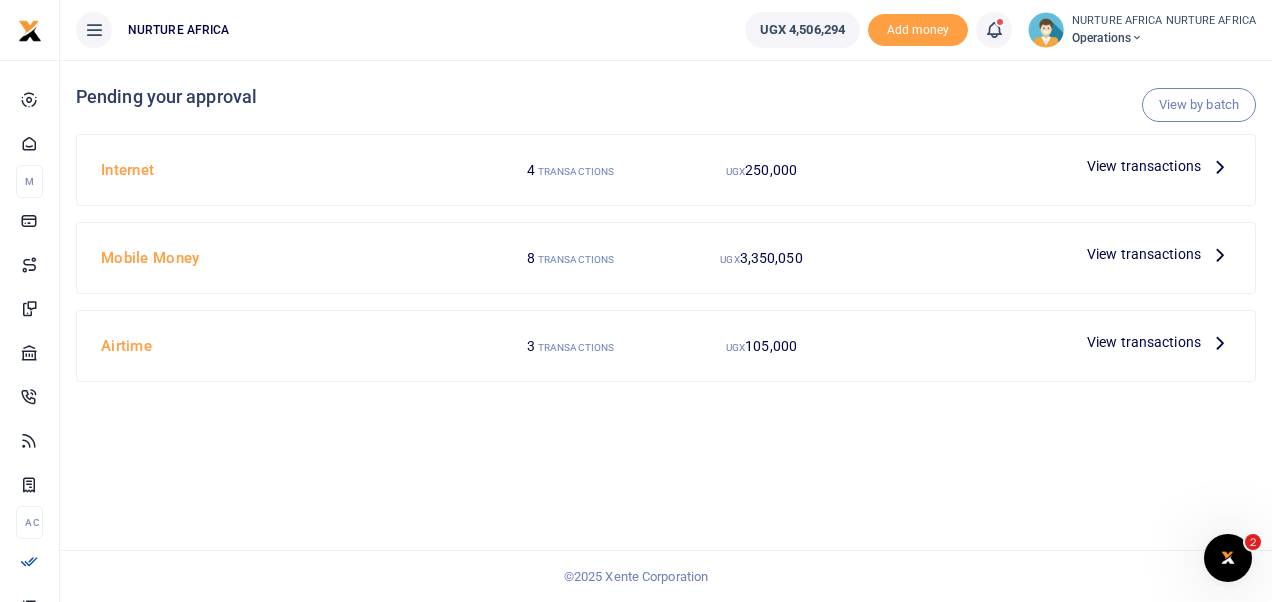 click on "View transactions" at bounding box center (1144, 166) 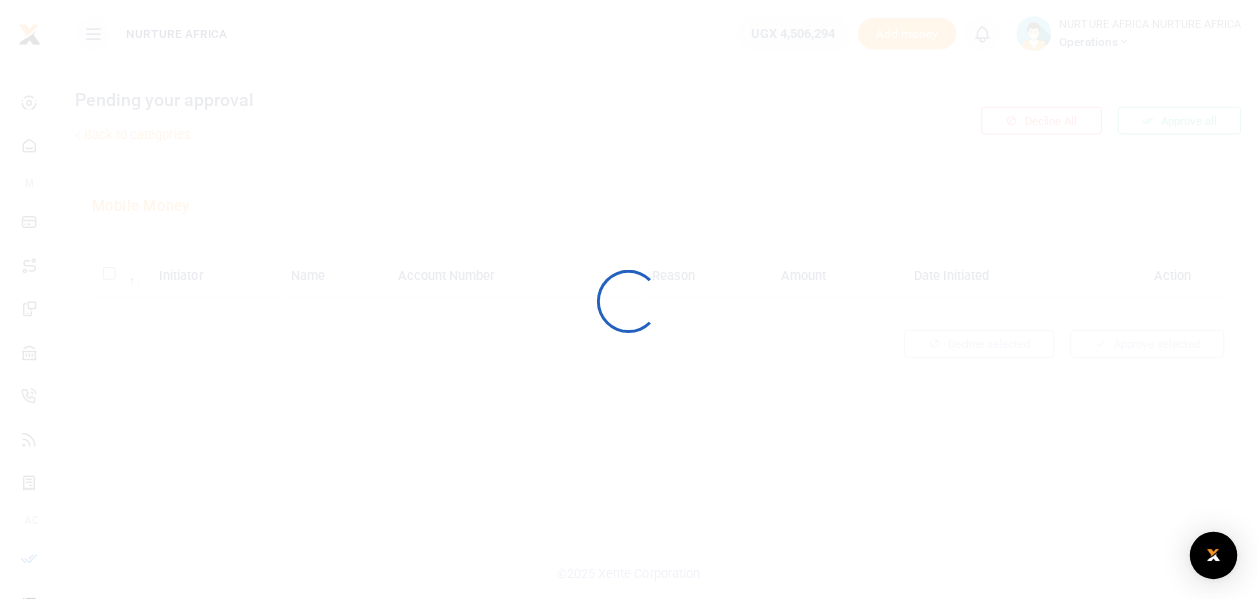 scroll, scrollTop: 0, scrollLeft: 0, axis: both 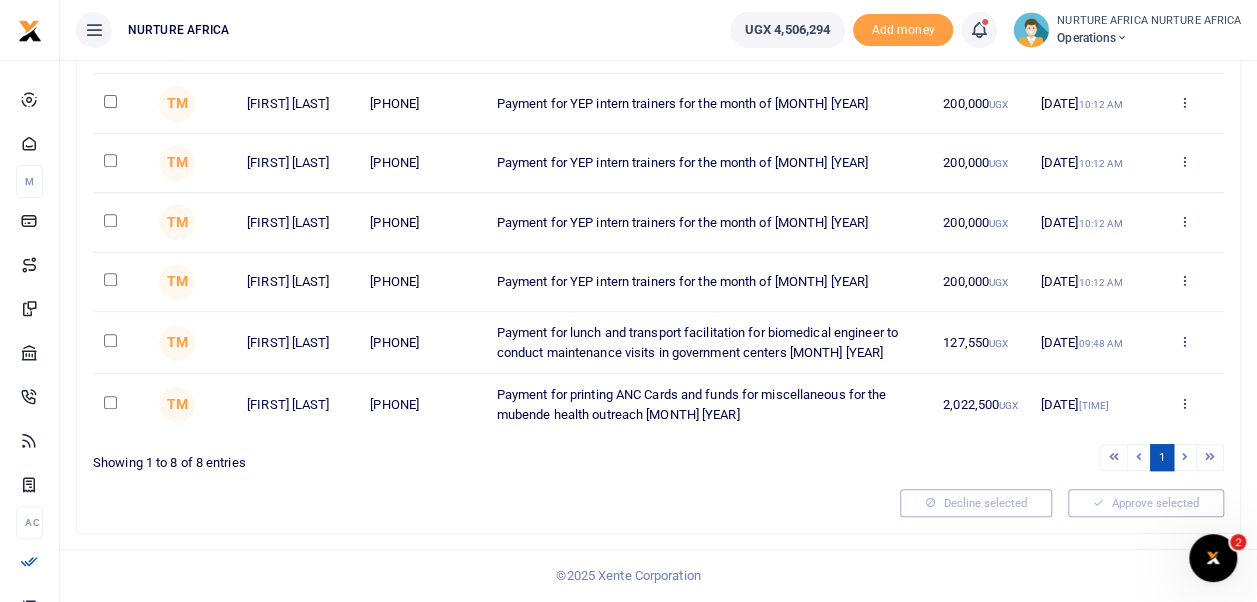 click at bounding box center [110, 41] 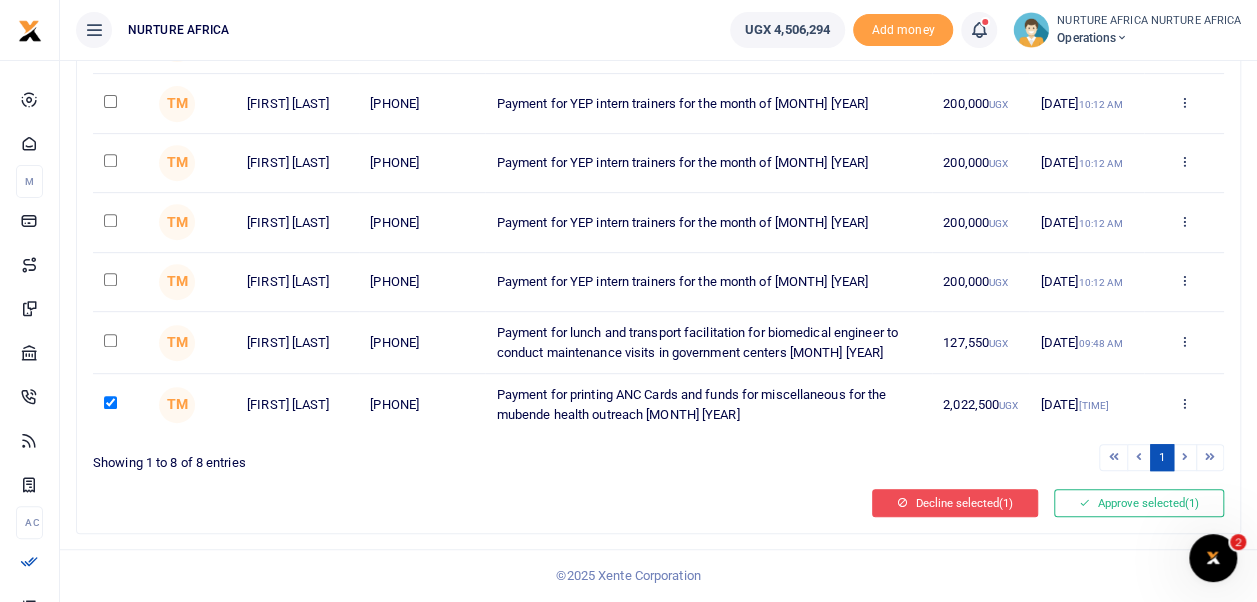 click on "Decline selected  (1)" at bounding box center (955, 503) 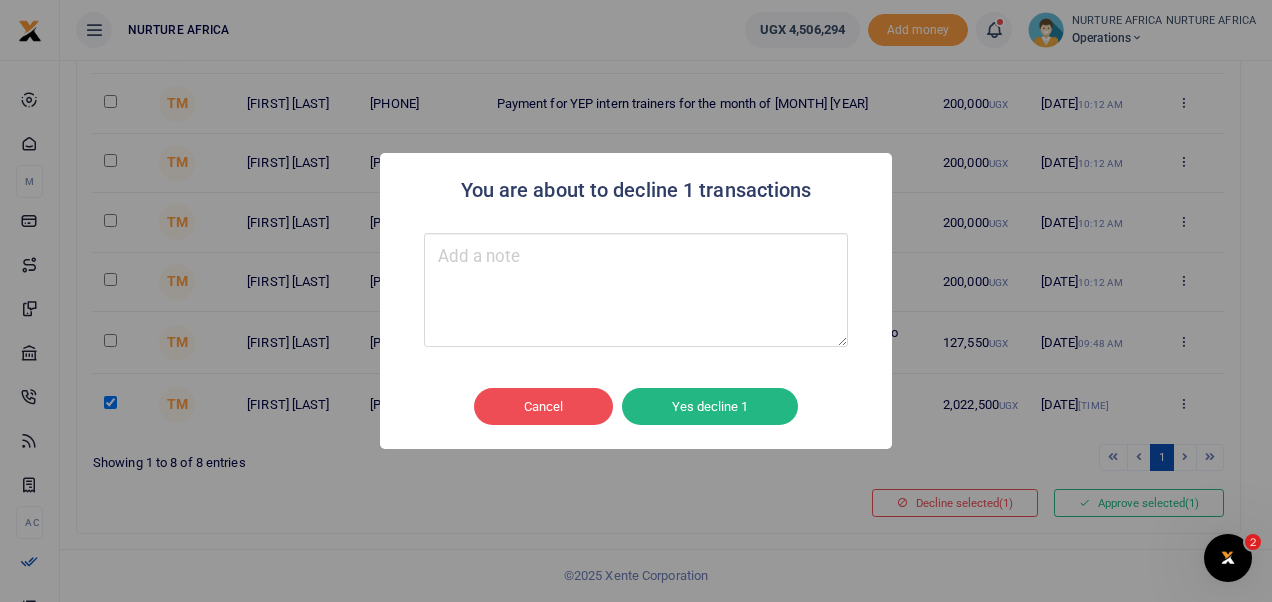 click at bounding box center [636, 290] 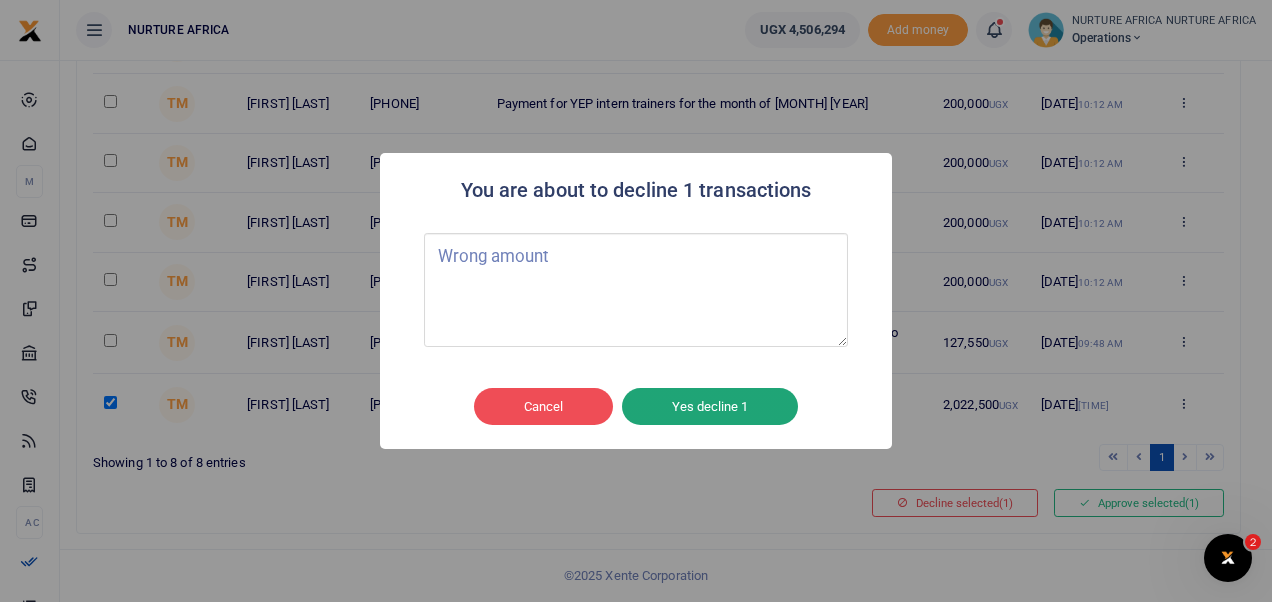 type on "Wrong amount" 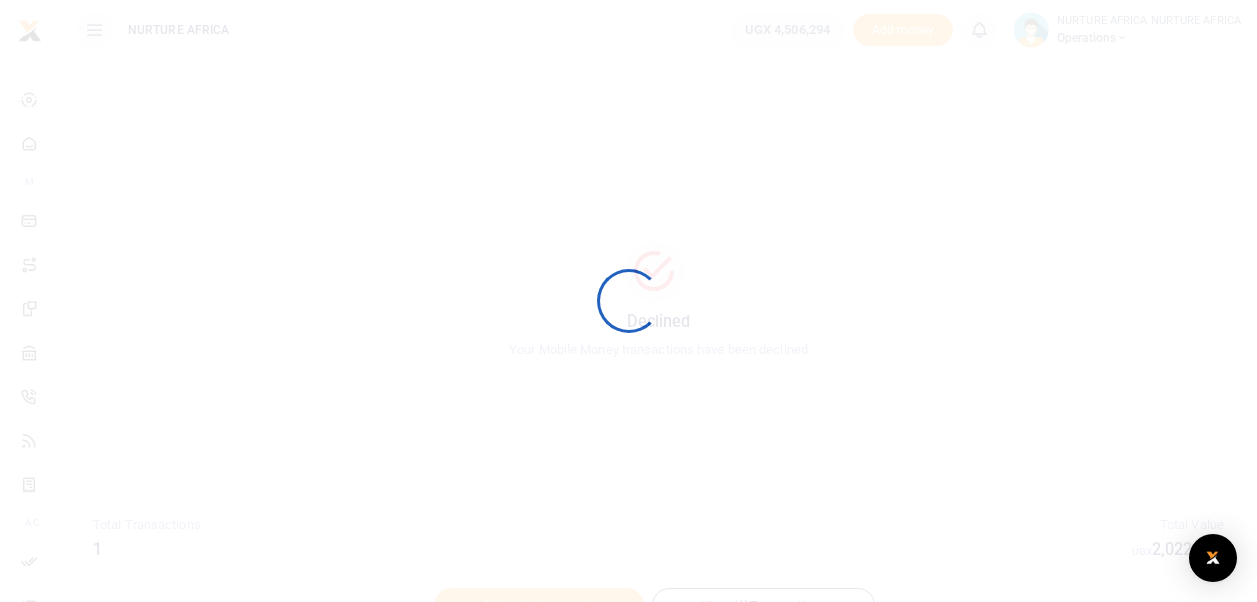 scroll, scrollTop: 0, scrollLeft: 0, axis: both 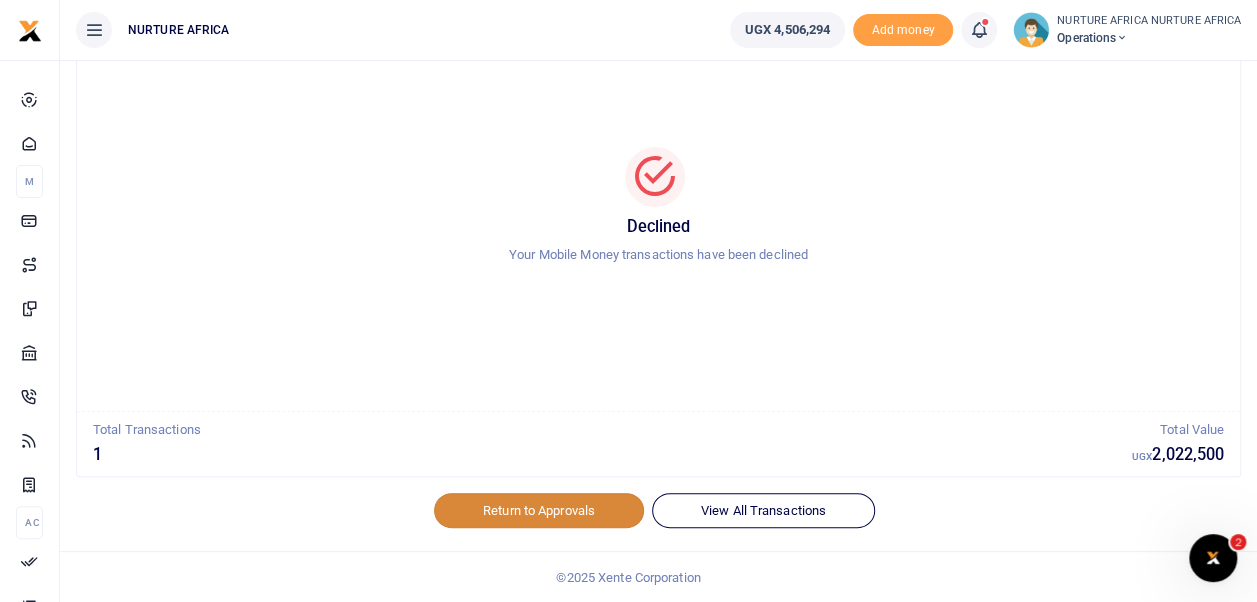 click on "Return to Approvals" at bounding box center (539, 510) 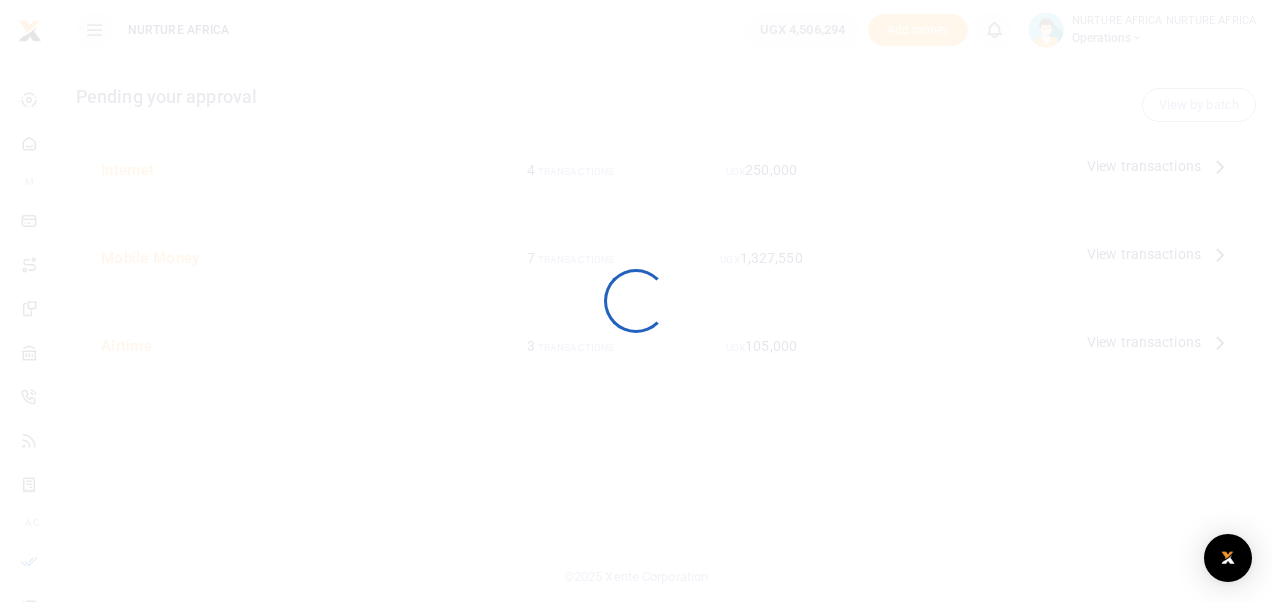 scroll, scrollTop: 0, scrollLeft: 0, axis: both 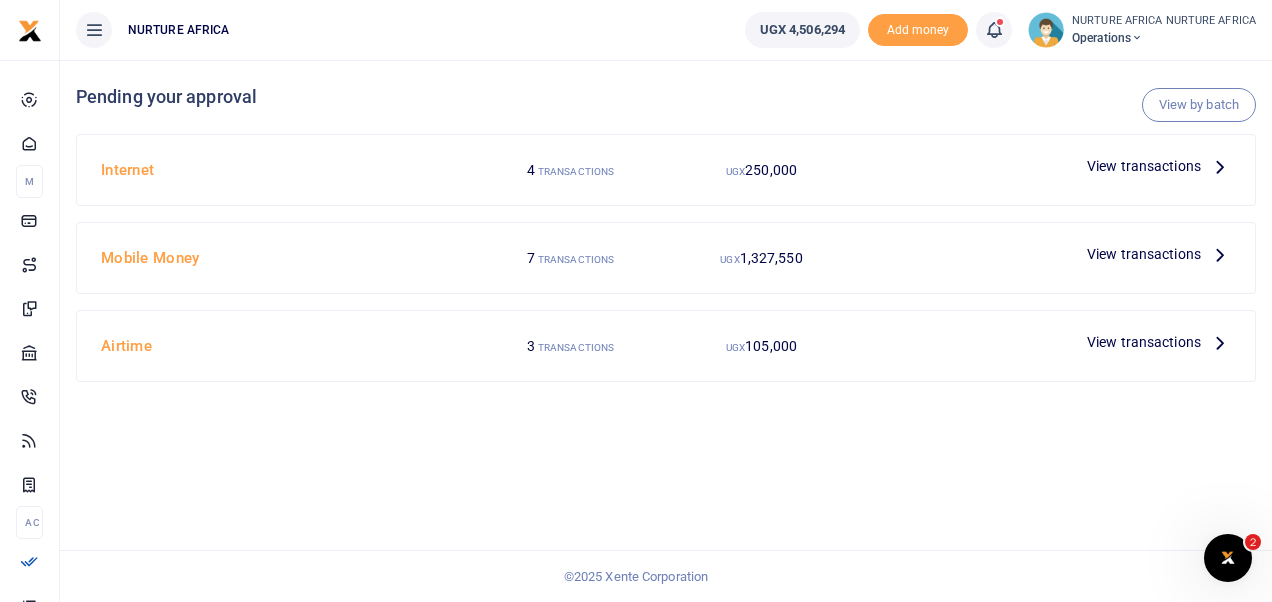 click on "View transactions" at bounding box center [1144, 166] 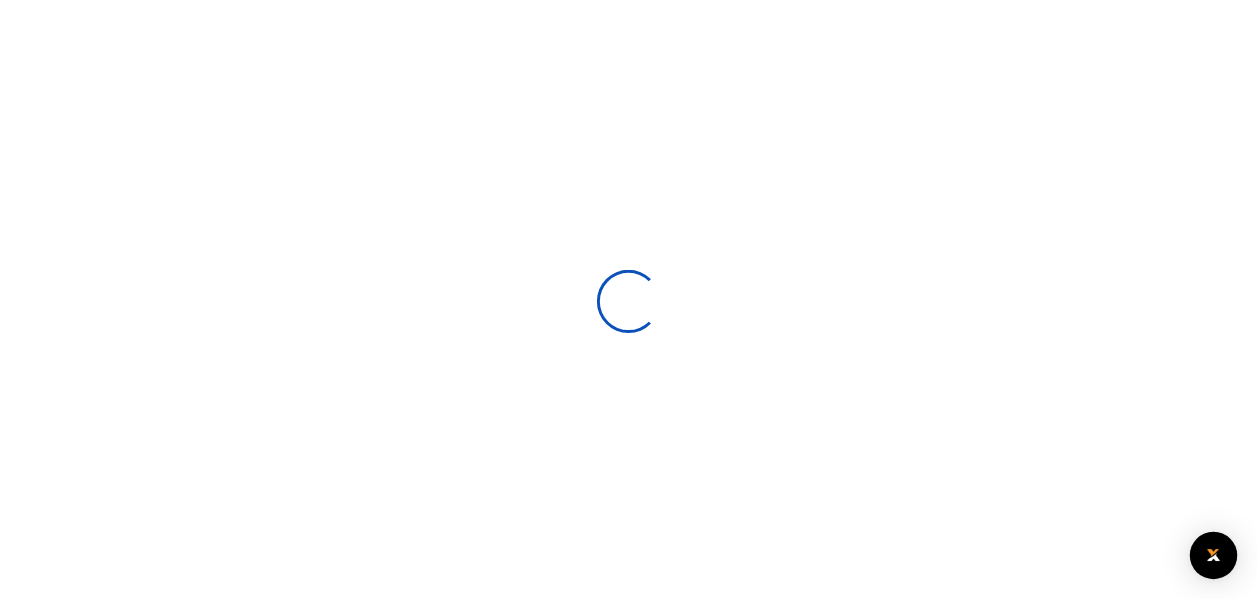 scroll, scrollTop: 0, scrollLeft: 0, axis: both 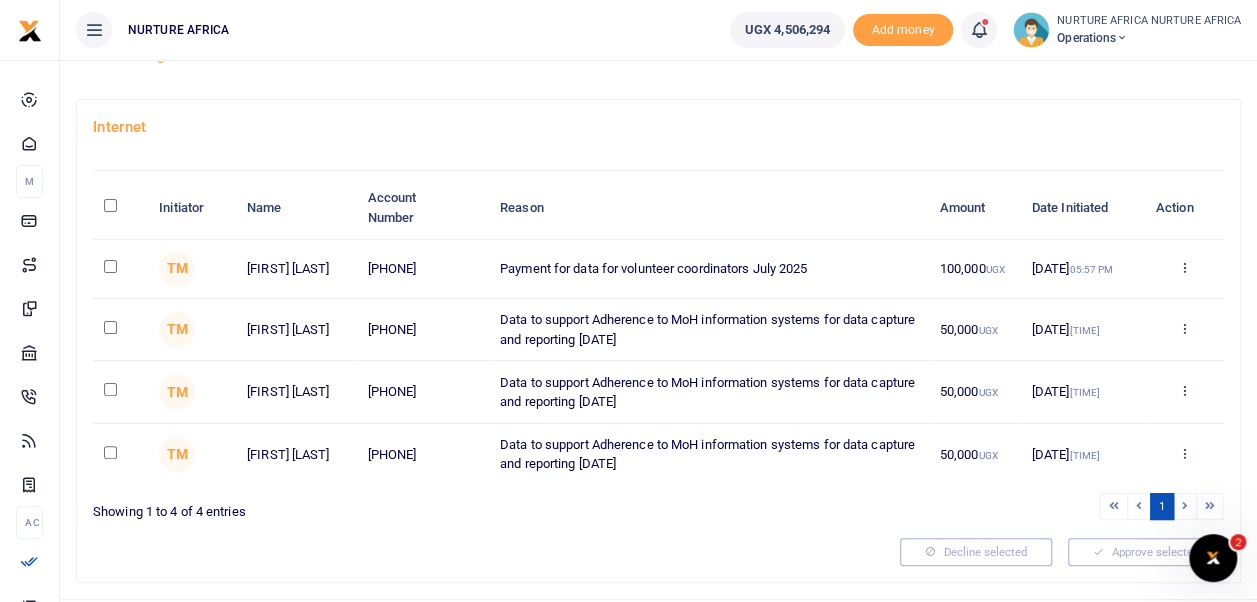 click at bounding box center (110, 205) 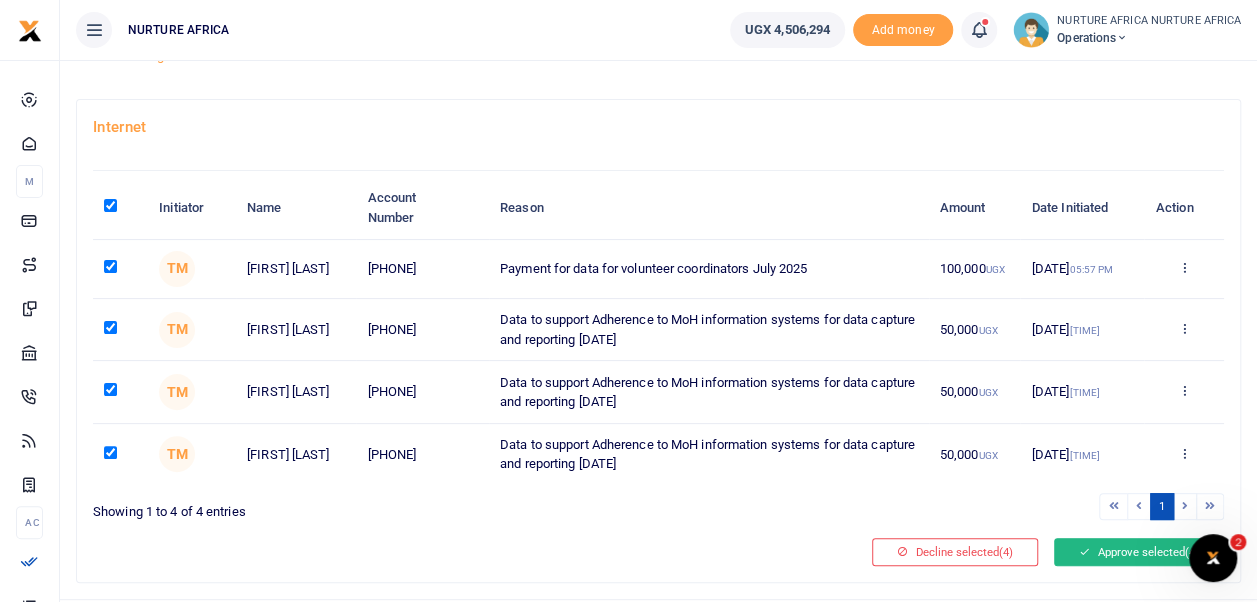 click on "Approve selected  (4)" at bounding box center (1139, 552) 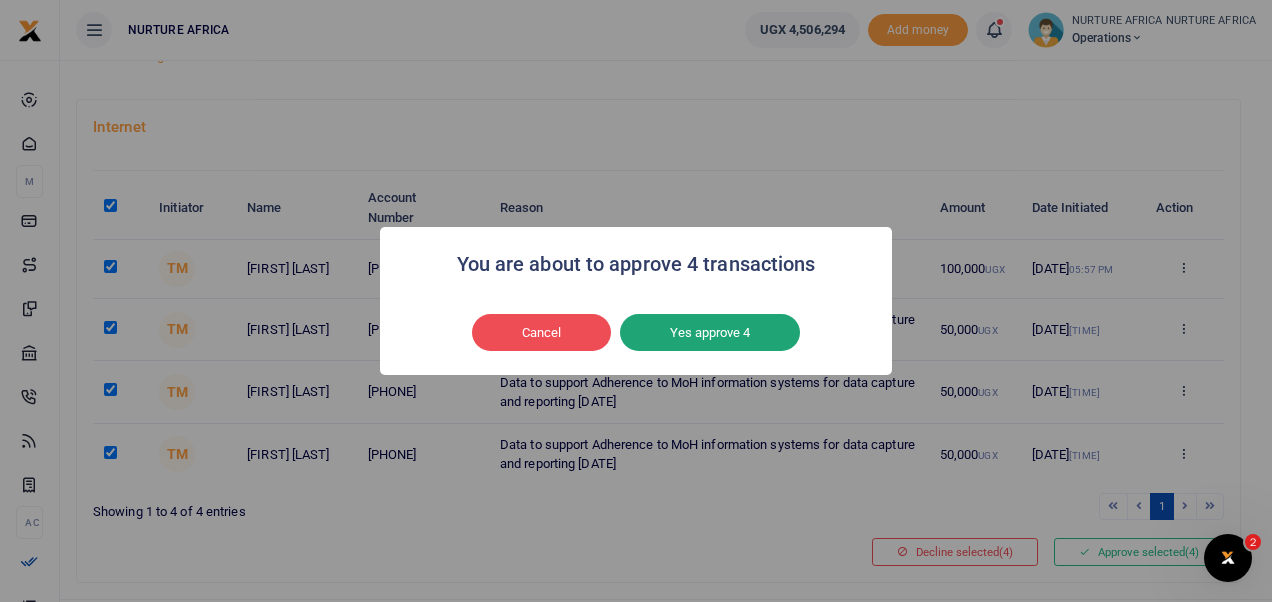 click on "Yes approve 4" at bounding box center (710, 333) 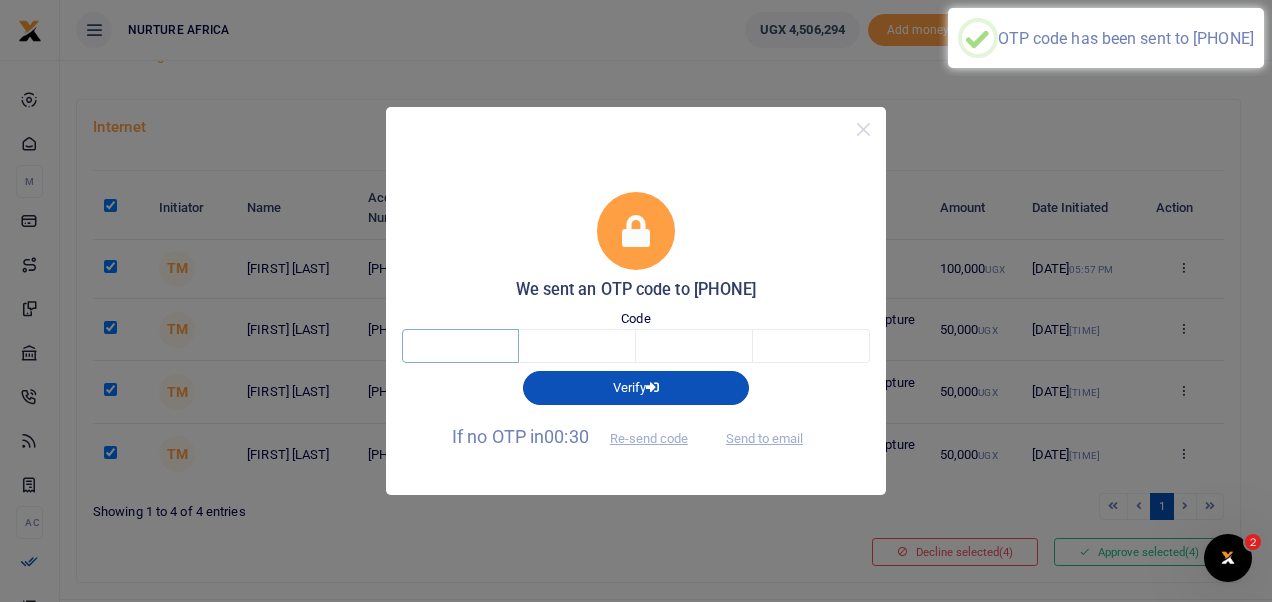 click at bounding box center (460, 346) 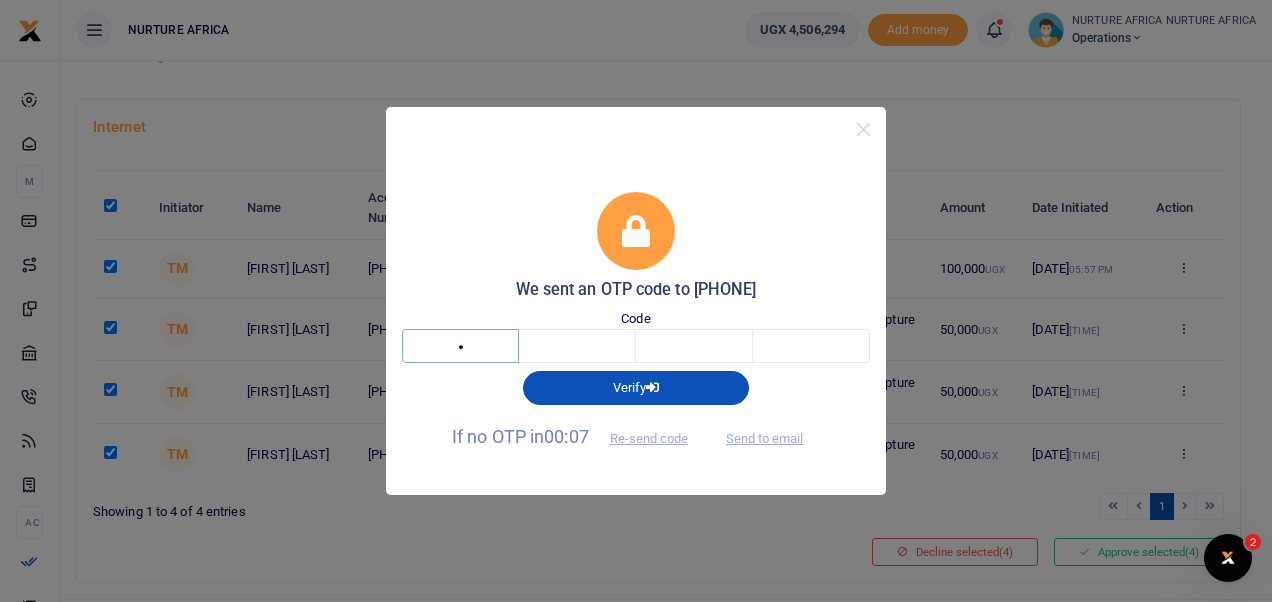 type on "8" 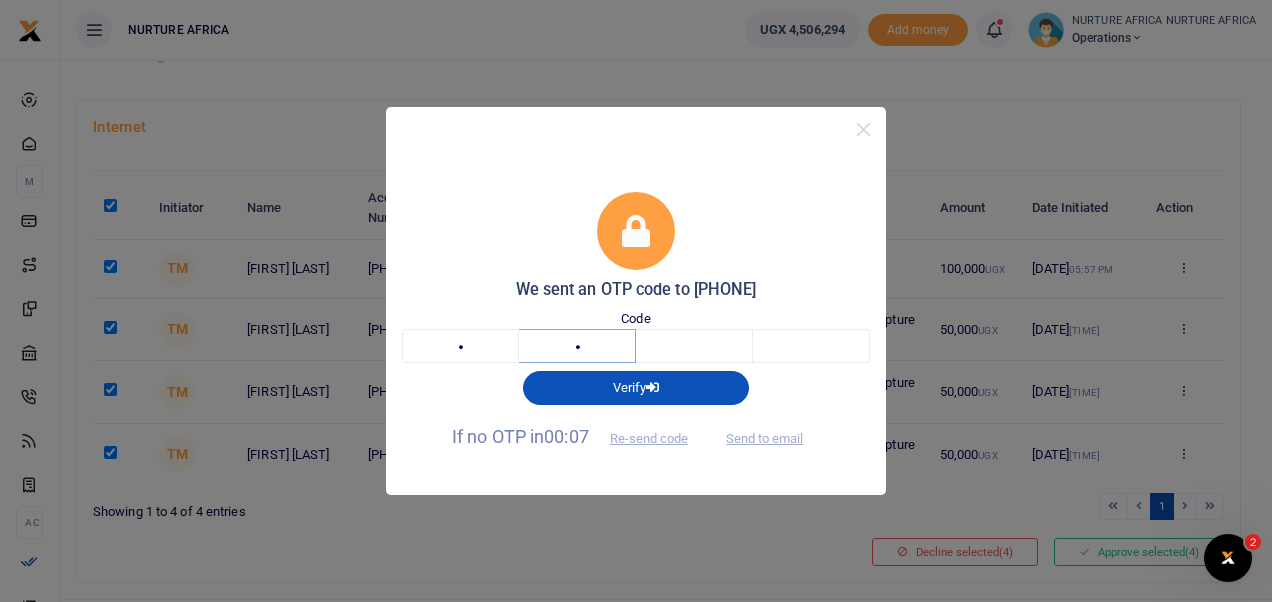 type on "4" 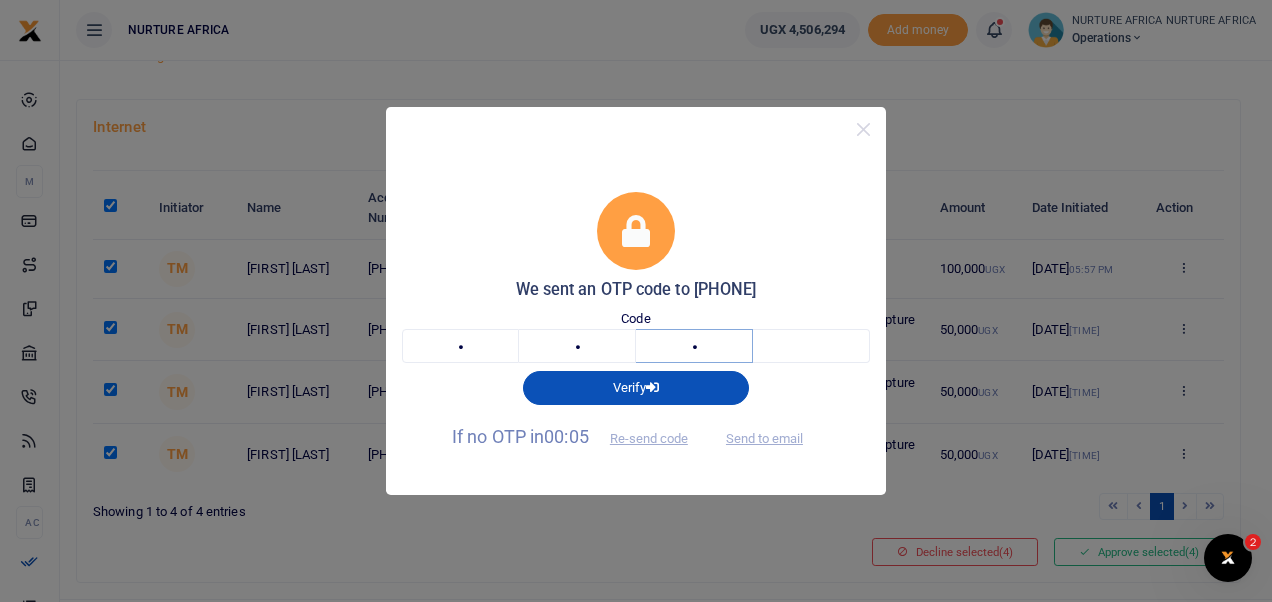 type on "7" 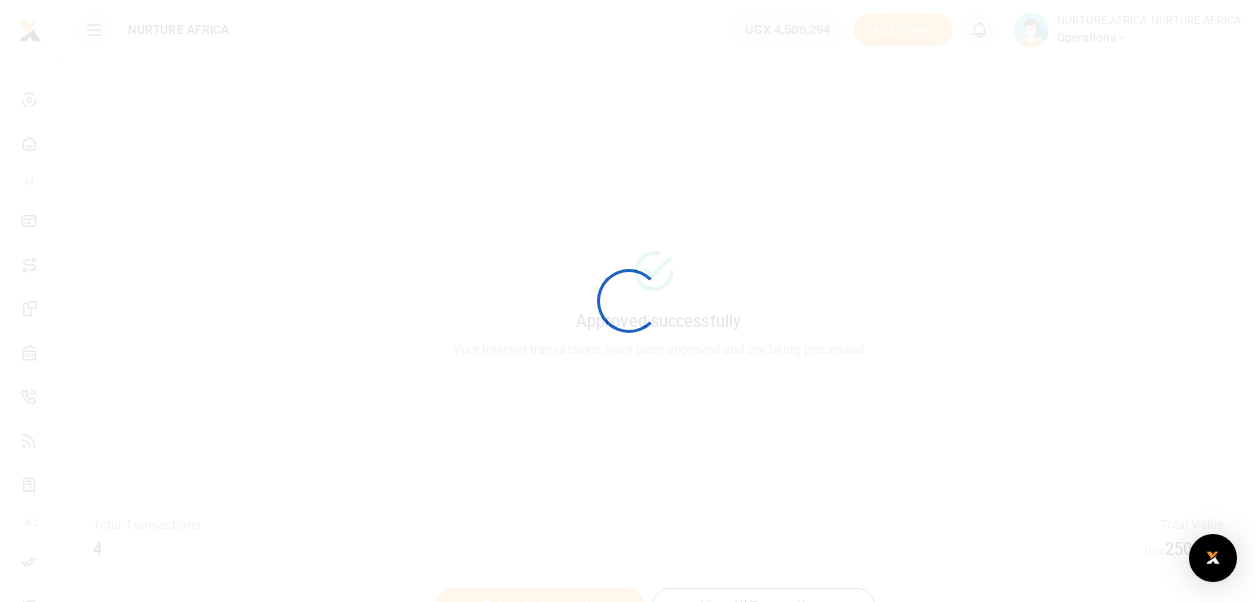 scroll, scrollTop: 0, scrollLeft: 0, axis: both 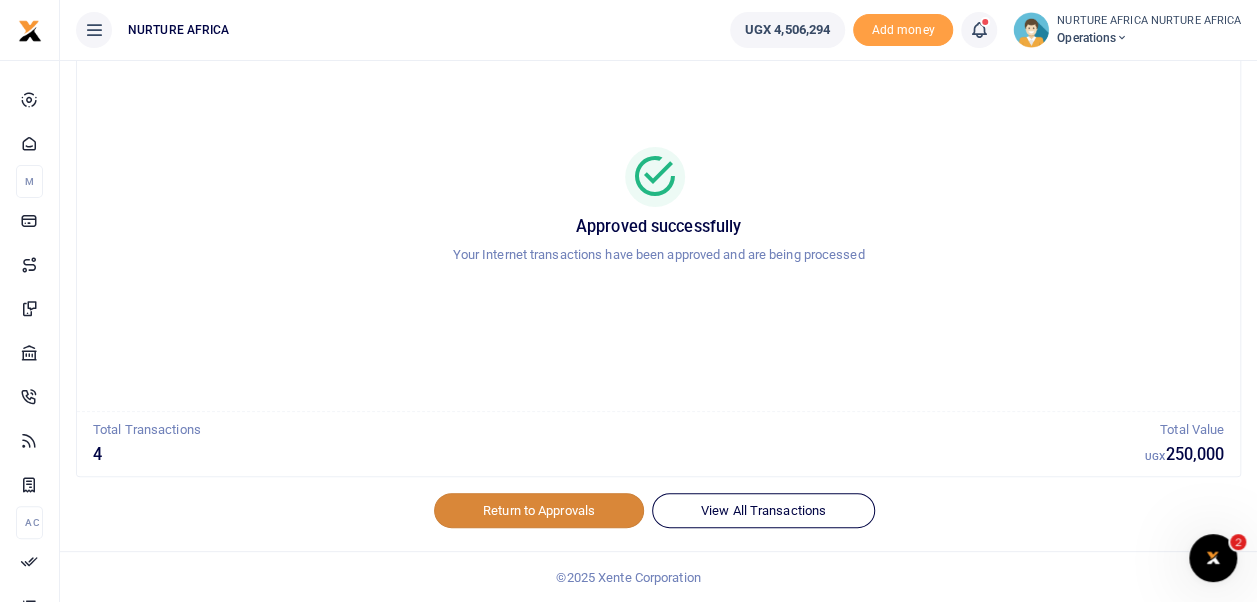 click on "Return to Approvals" at bounding box center (539, 510) 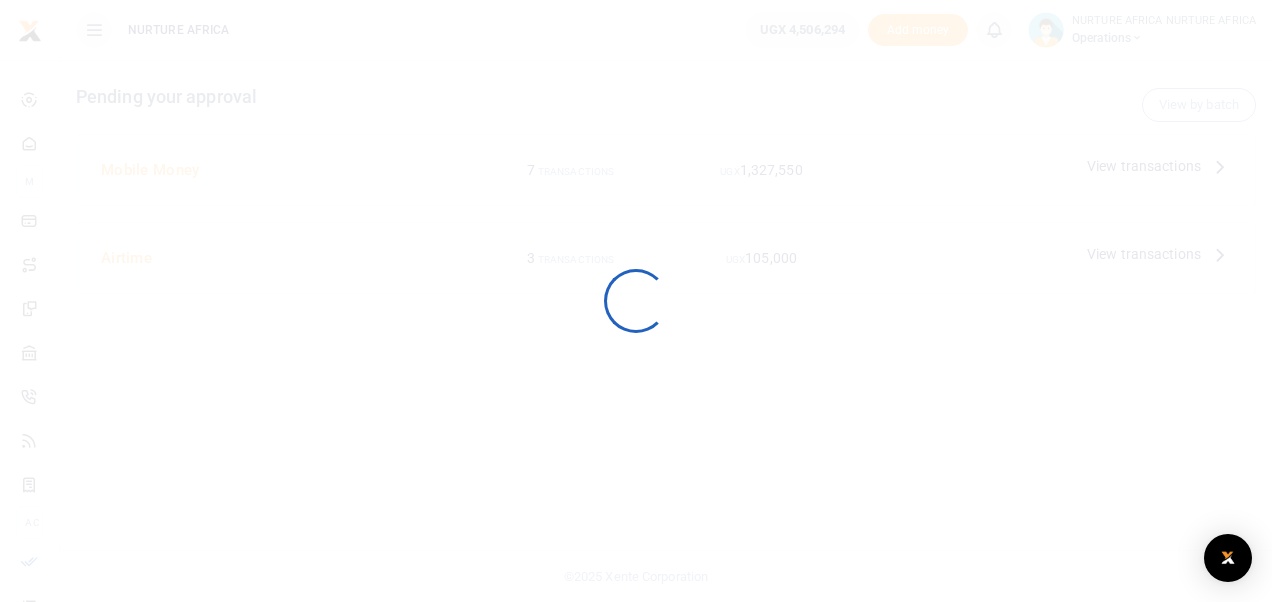 scroll, scrollTop: 0, scrollLeft: 0, axis: both 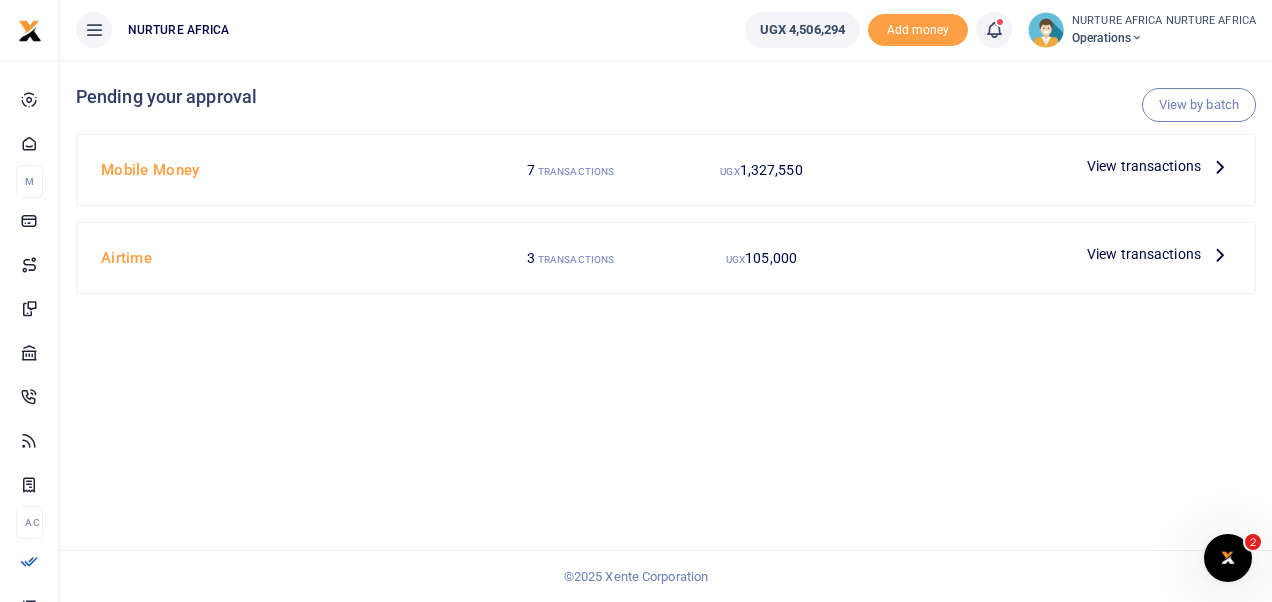 click on "View transactions" at bounding box center (1144, 166) 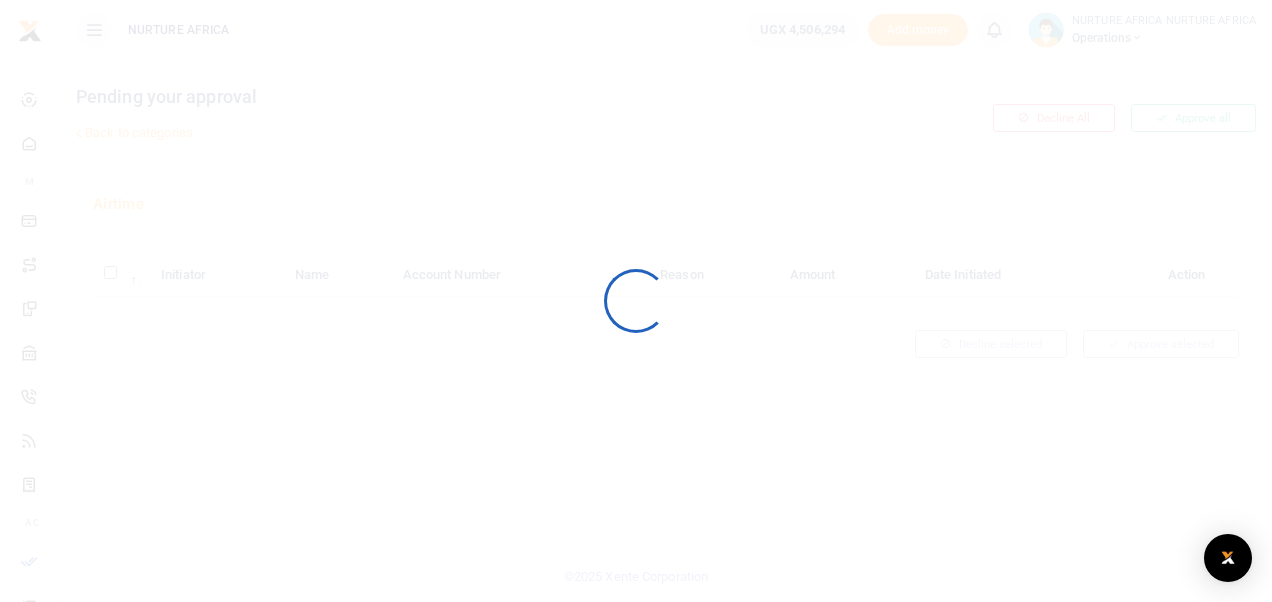 scroll, scrollTop: 0, scrollLeft: 0, axis: both 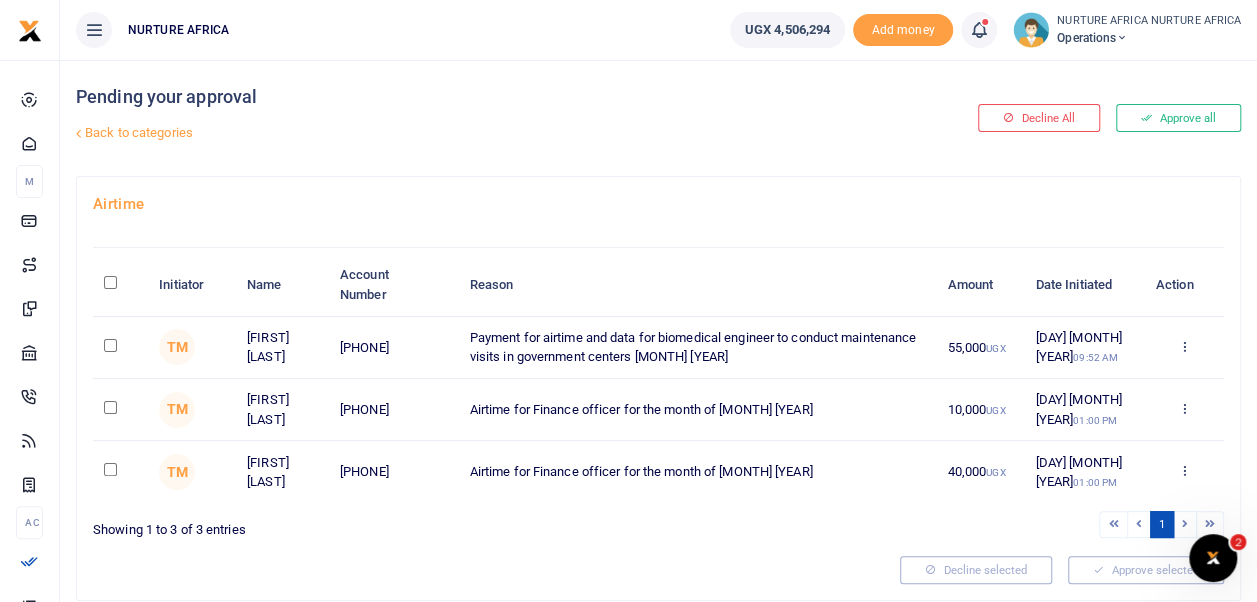 click at bounding box center [110, 282] 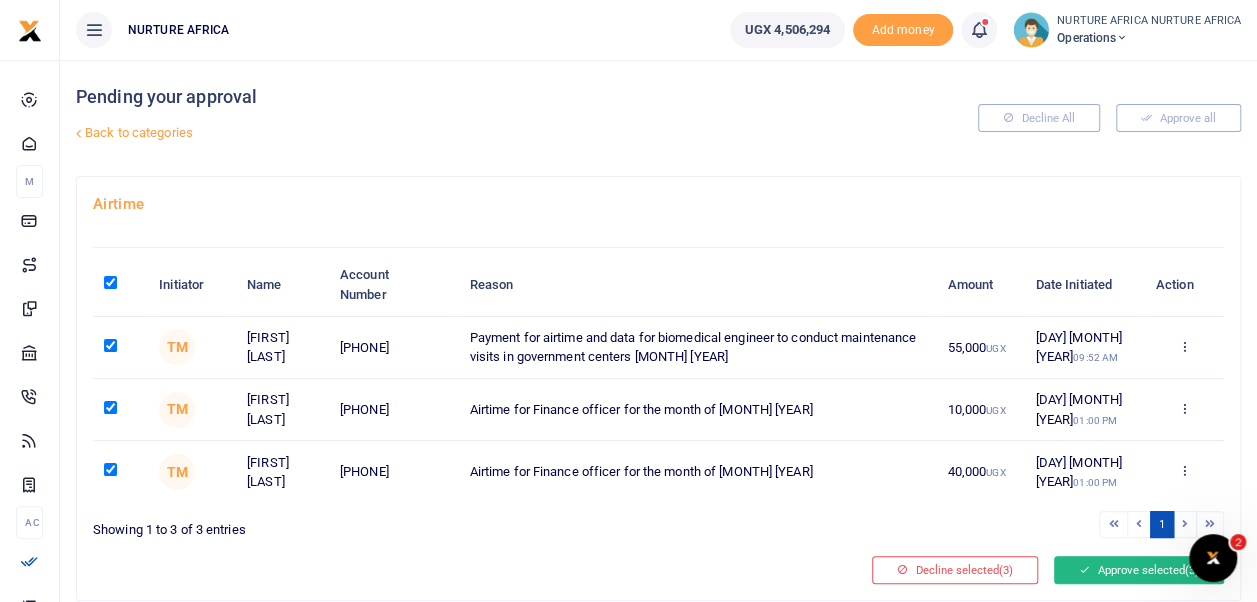 click on "Approve selected  (3)" at bounding box center [1139, 570] 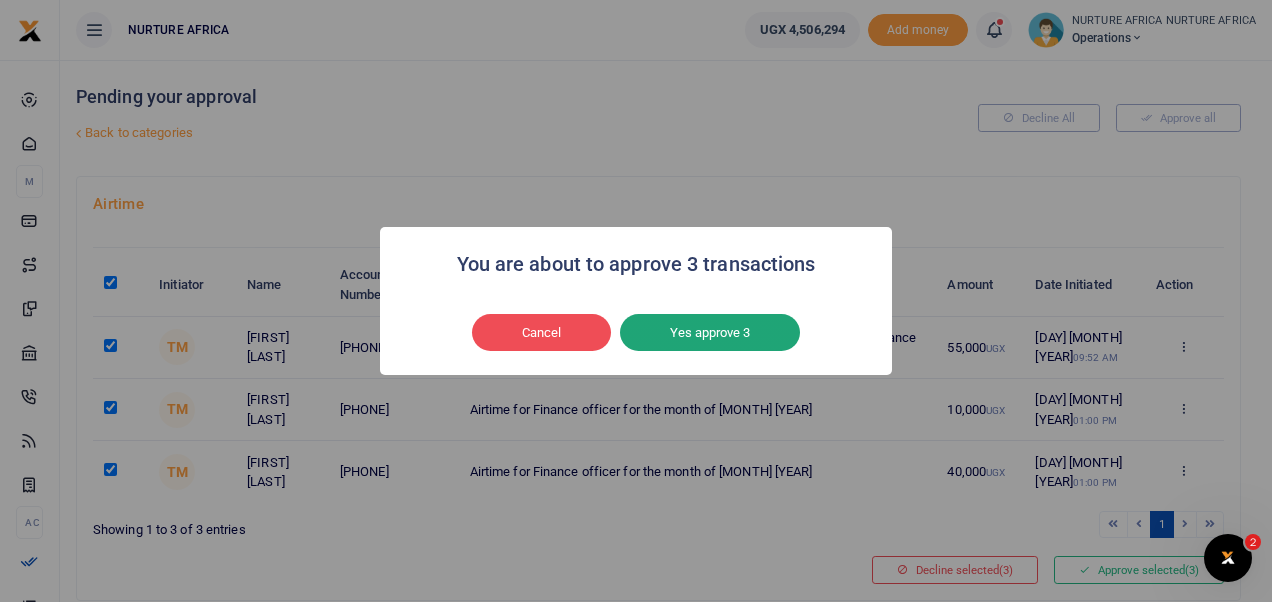 click on "Yes approve 3" at bounding box center (710, 333) 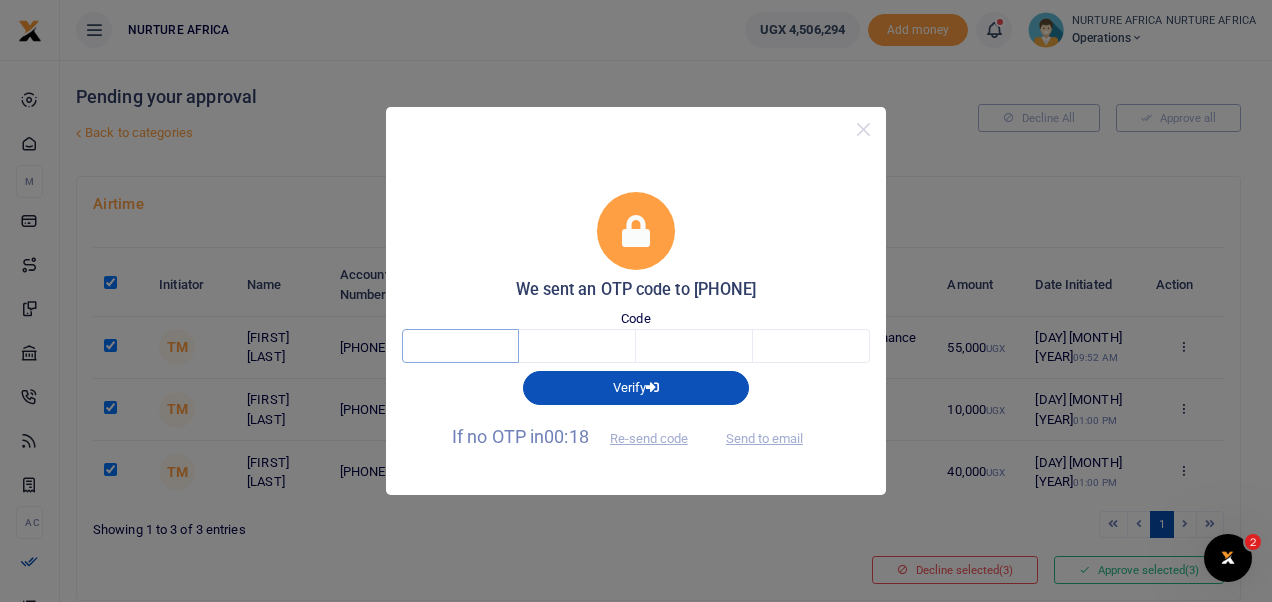 click at bounding box center (460, 346) 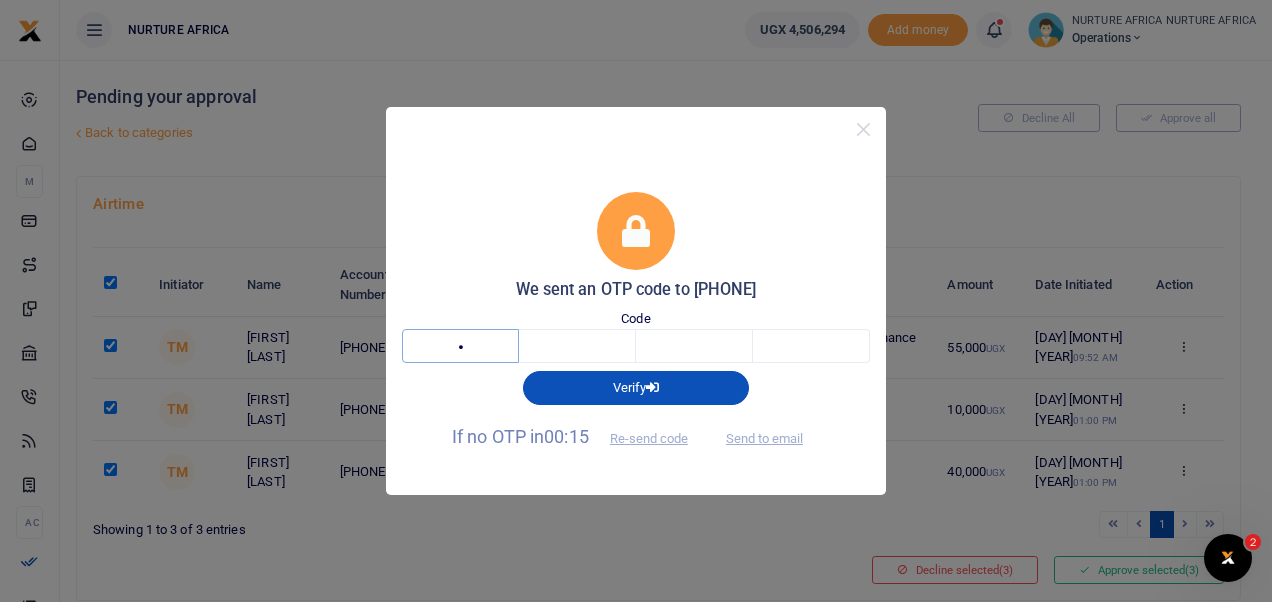 type on "8" 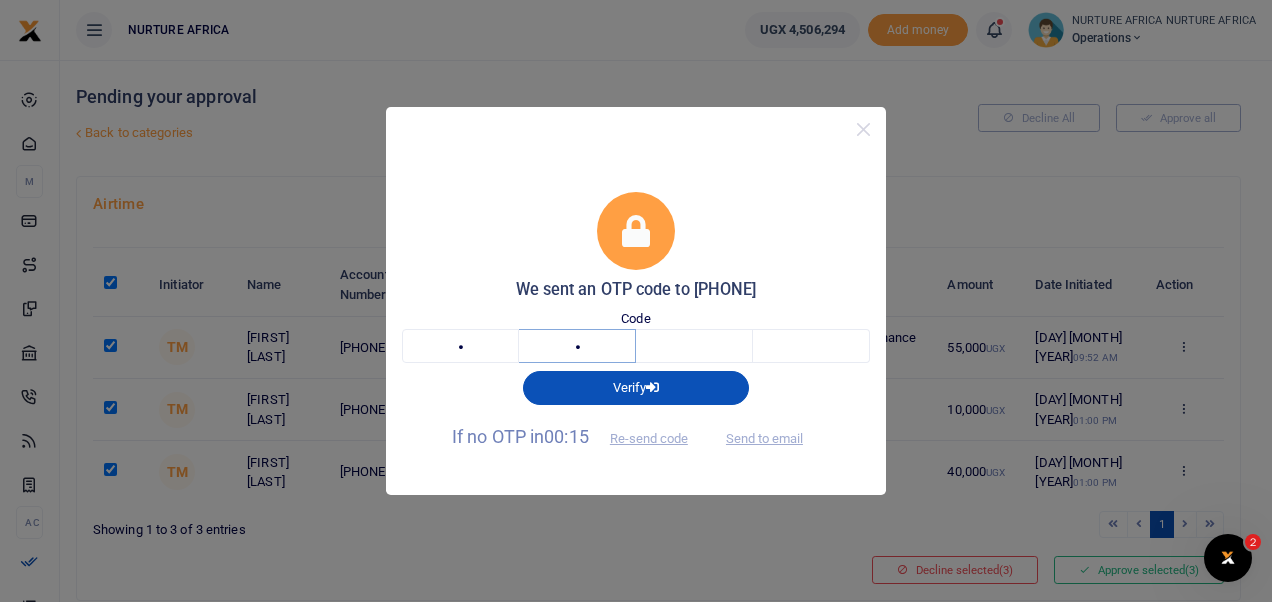 type on "9" 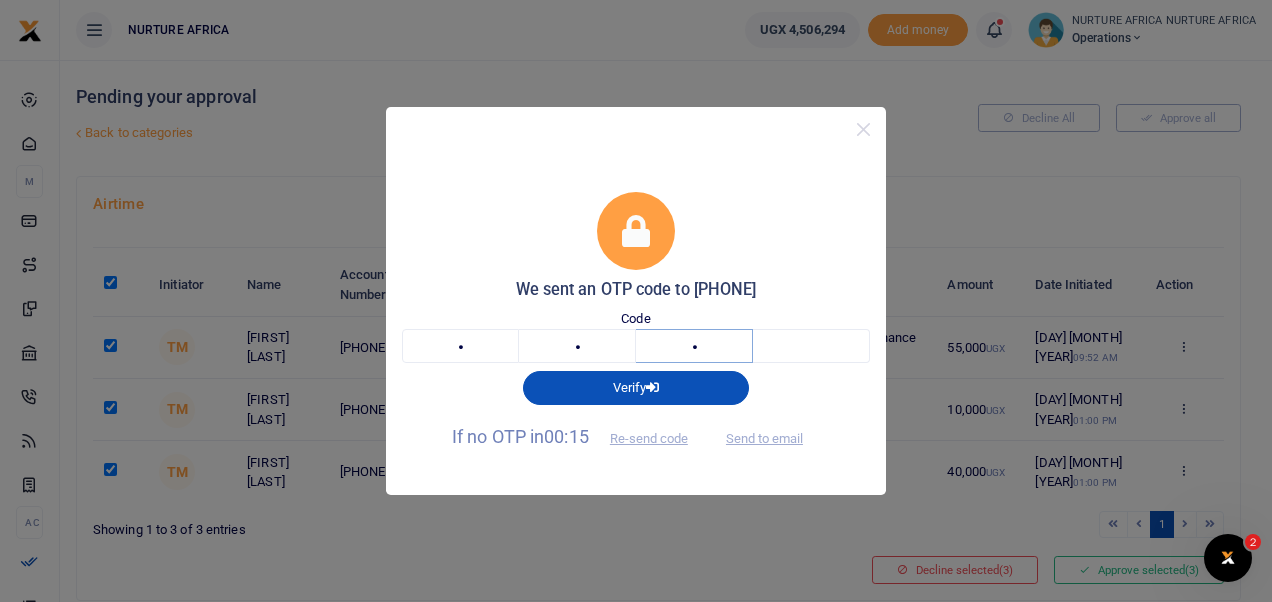 type on "6" 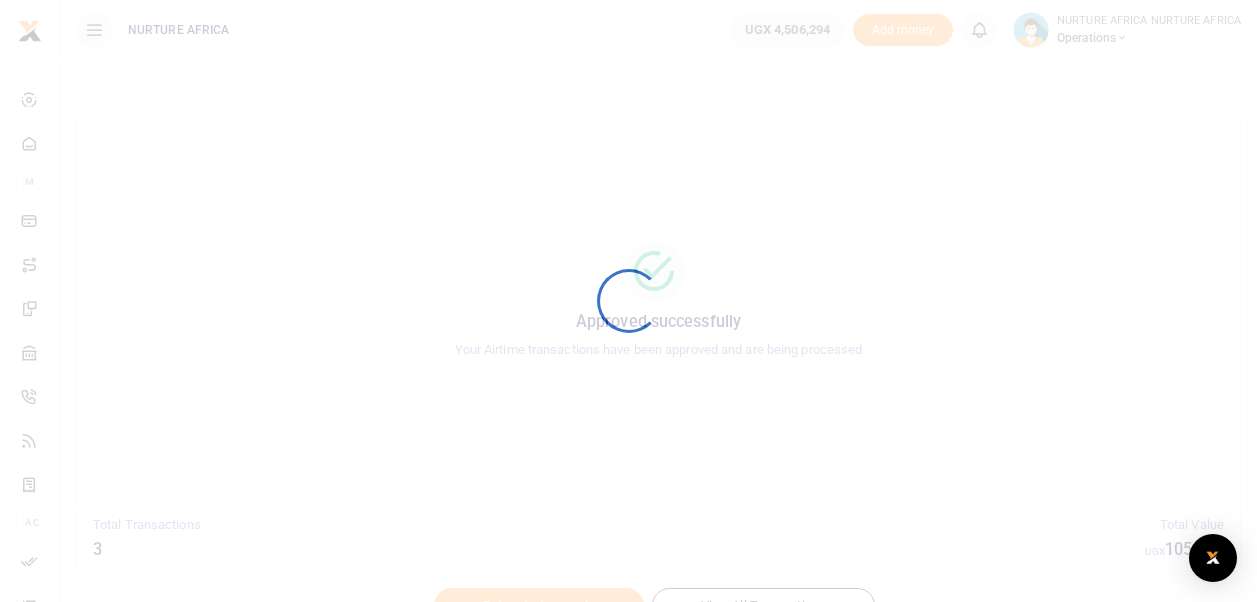 scroll, scrollTop: 0, scrollLeft: 0, axis: both 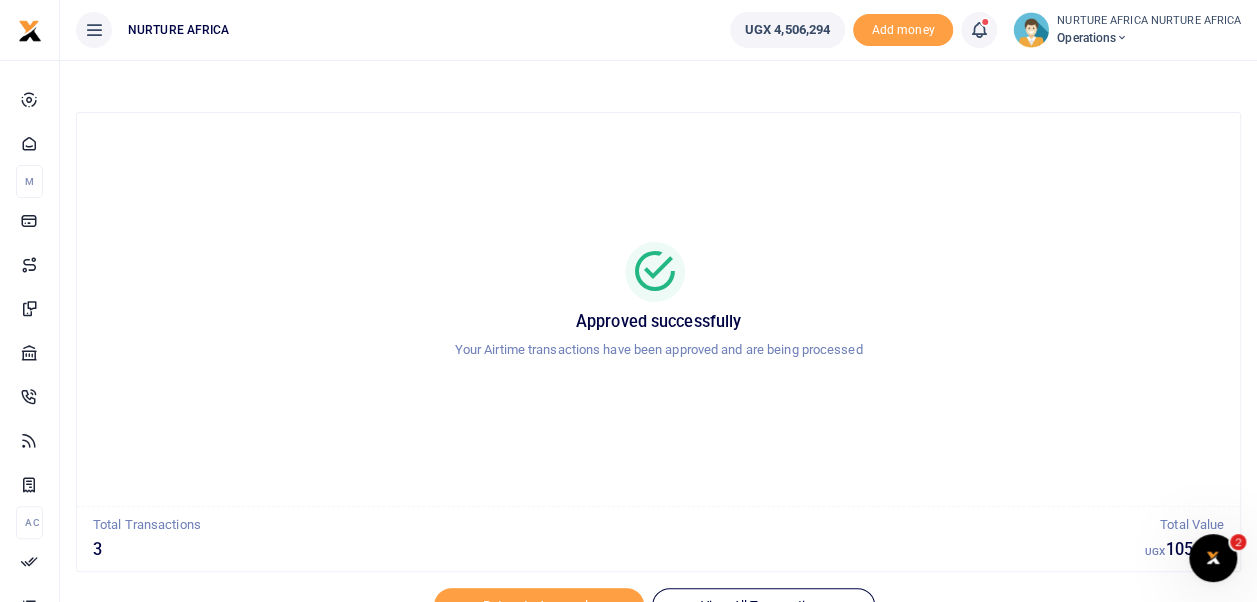 click at bounding box center [979, 30] 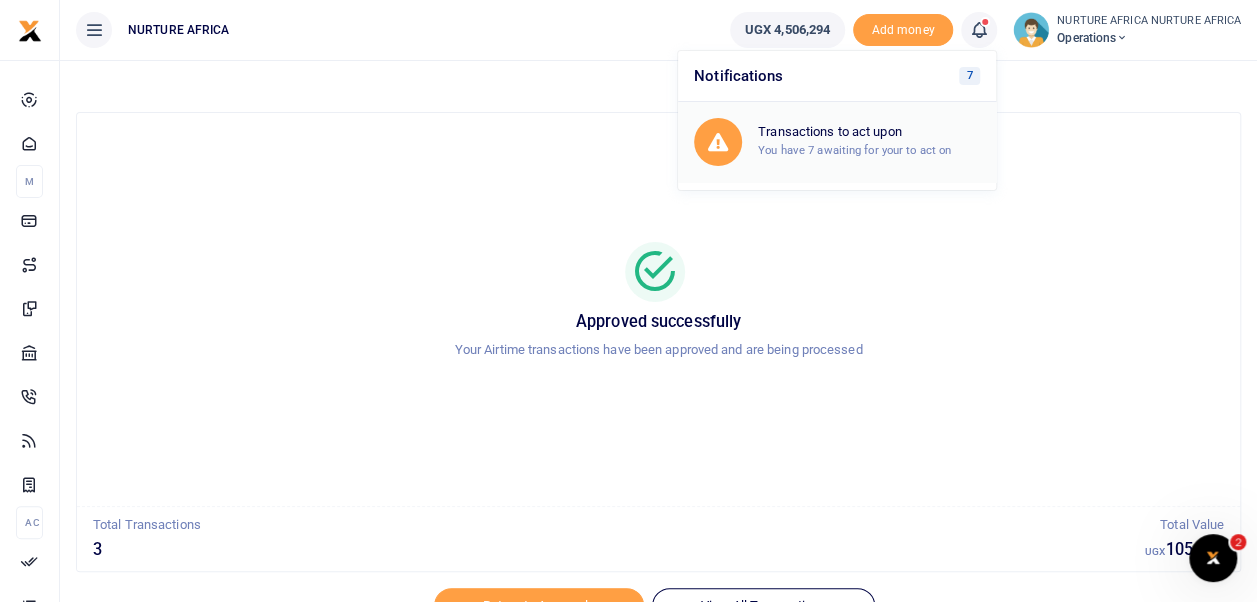 click on "You have 7 awaiting for your to act on" at bounding box center [854, 150] 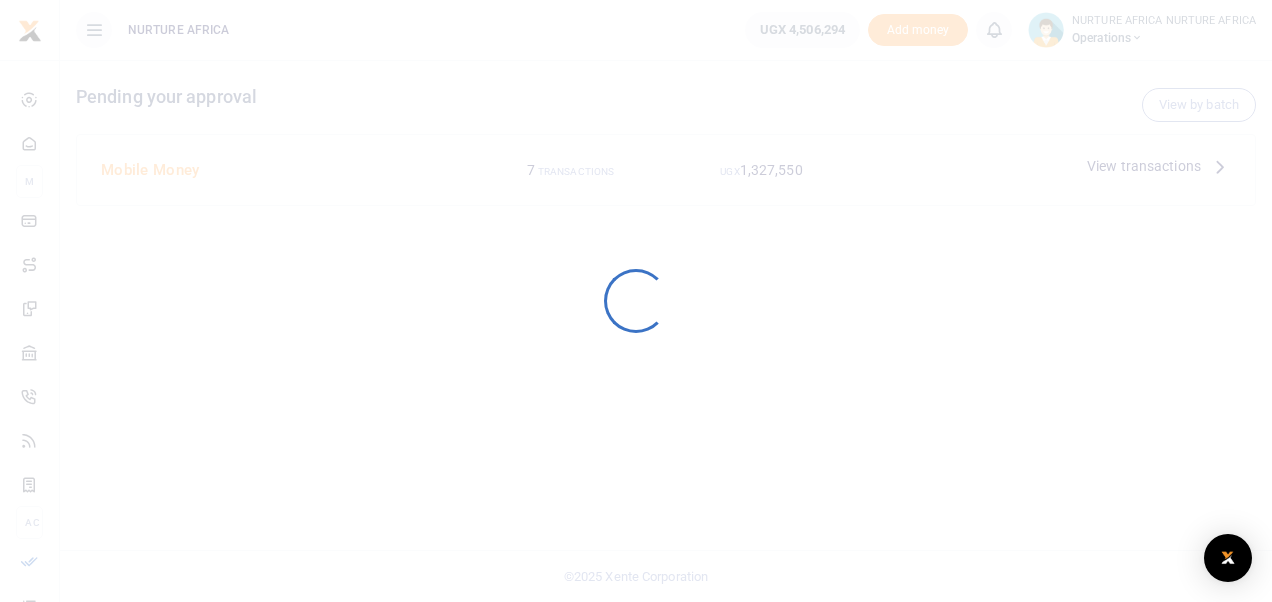 scroll, scrollTop: 0, scrollLeft: 0, axis: both 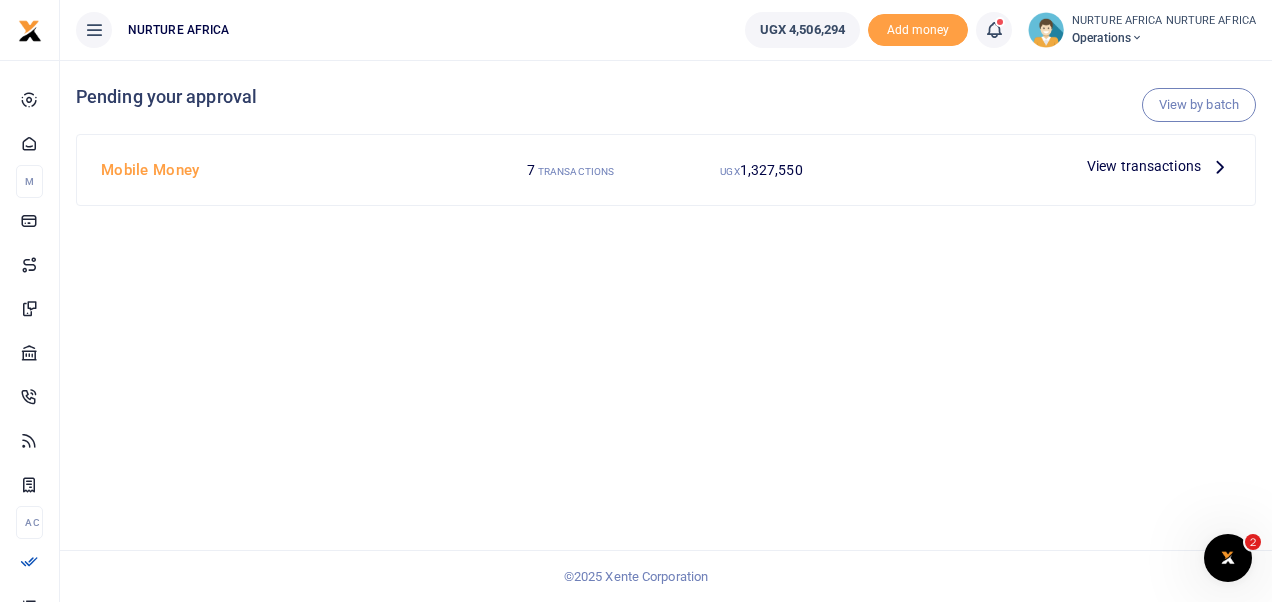 click on "View transactions" at bounding box center [1144, 166] 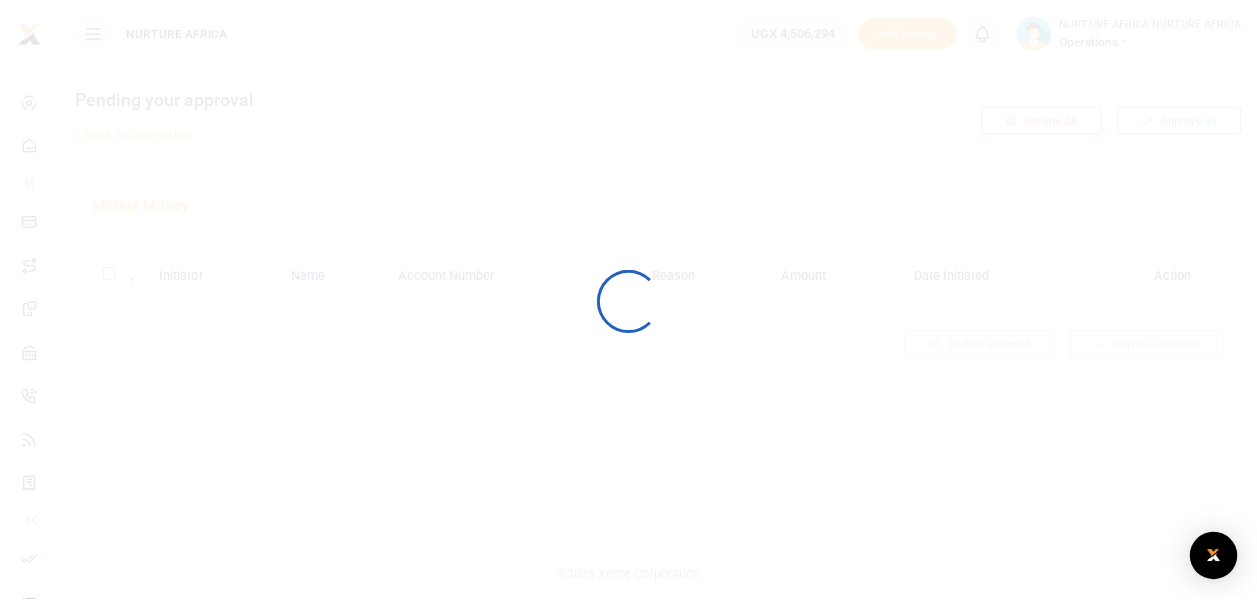 scroll, scrollTop: 0, scrollLeft: 0, axis: both 